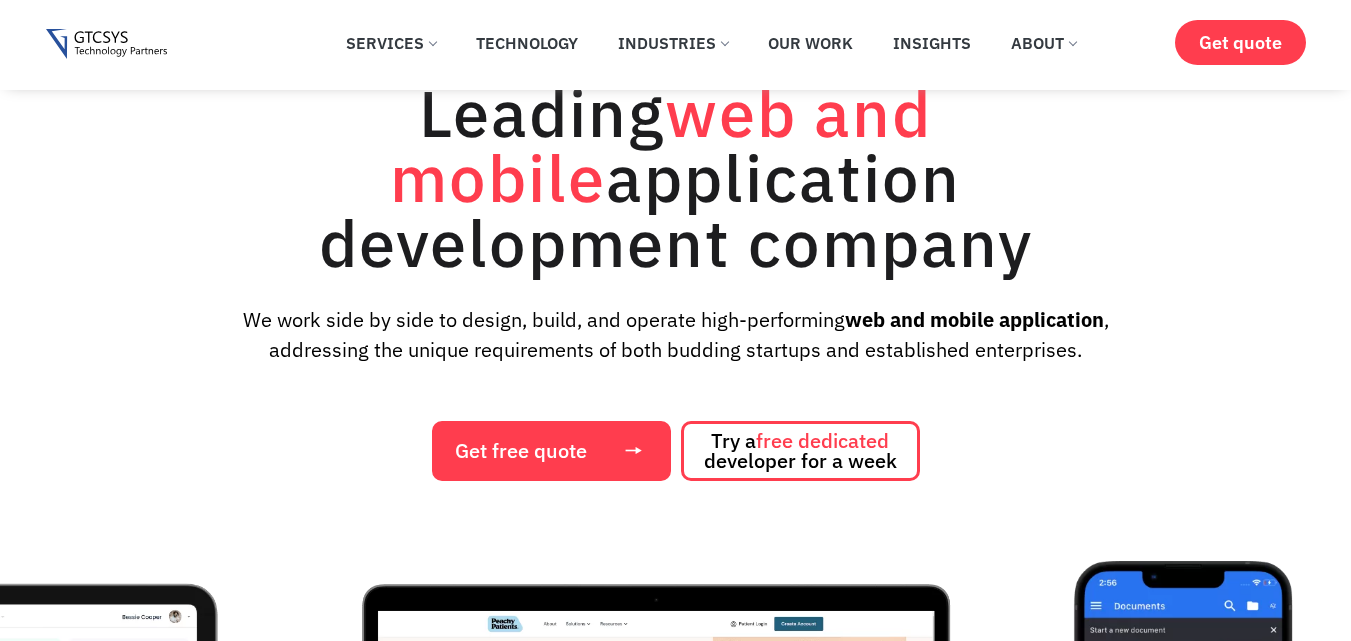 scroll, scrollTop: 4499, scrollLeft: 0, axis: vertical 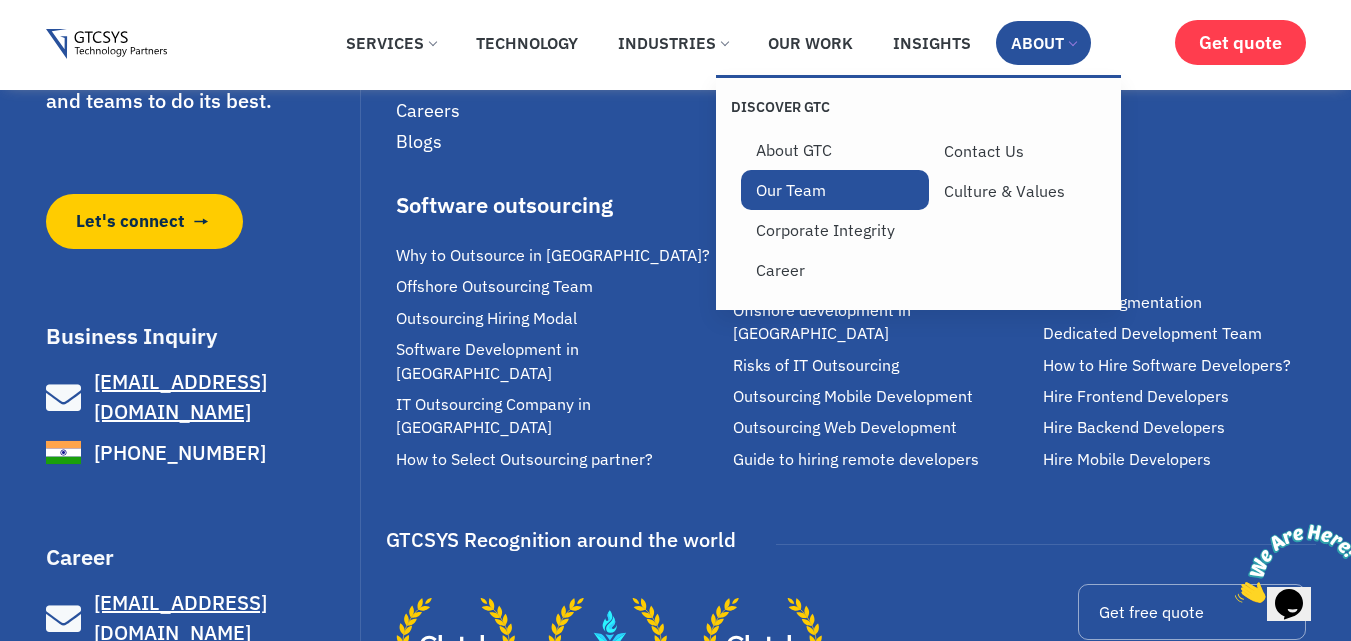 click on "Our Team" at bounding box center [835, 190] 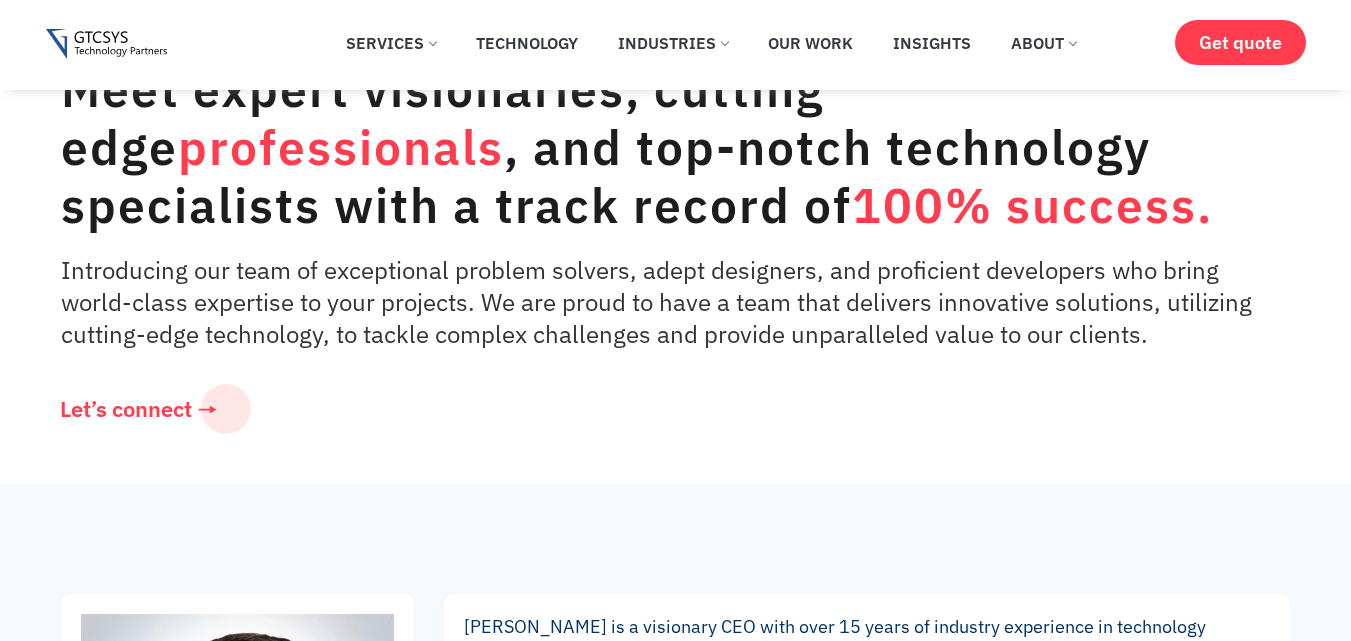 scroll, scrollTop: 500, scrollLeft: 0, axis: vertical 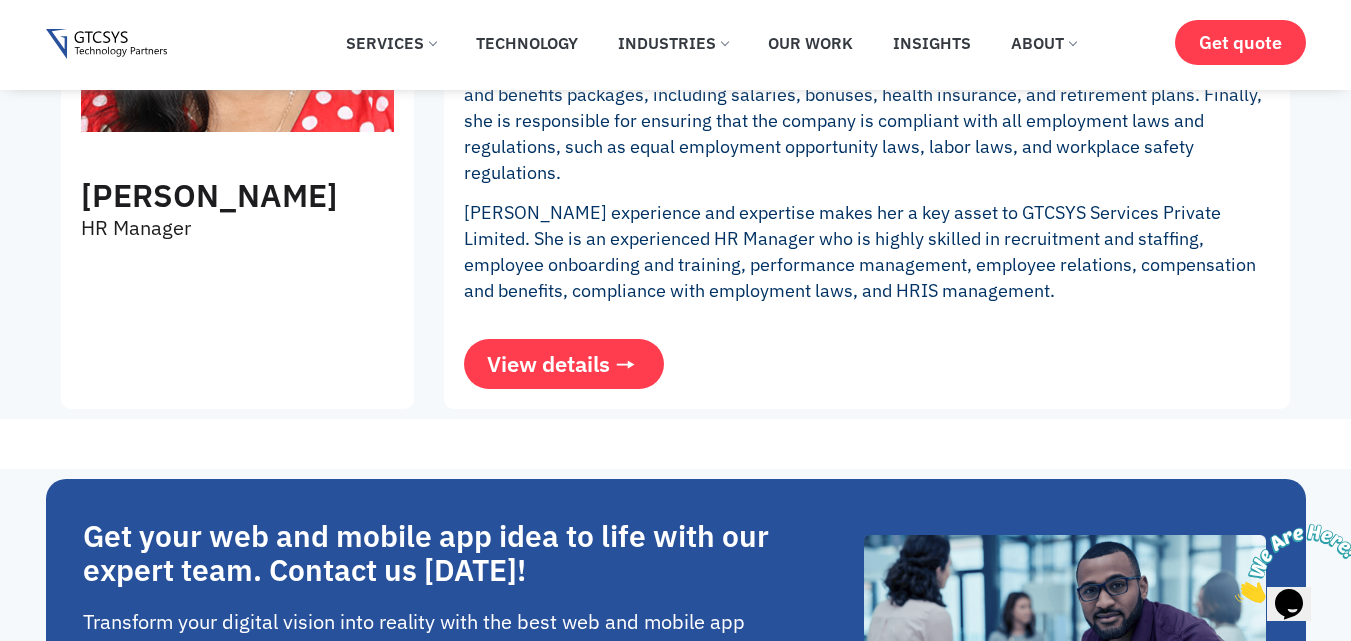click on "View details" at bounding box center (548, 364) 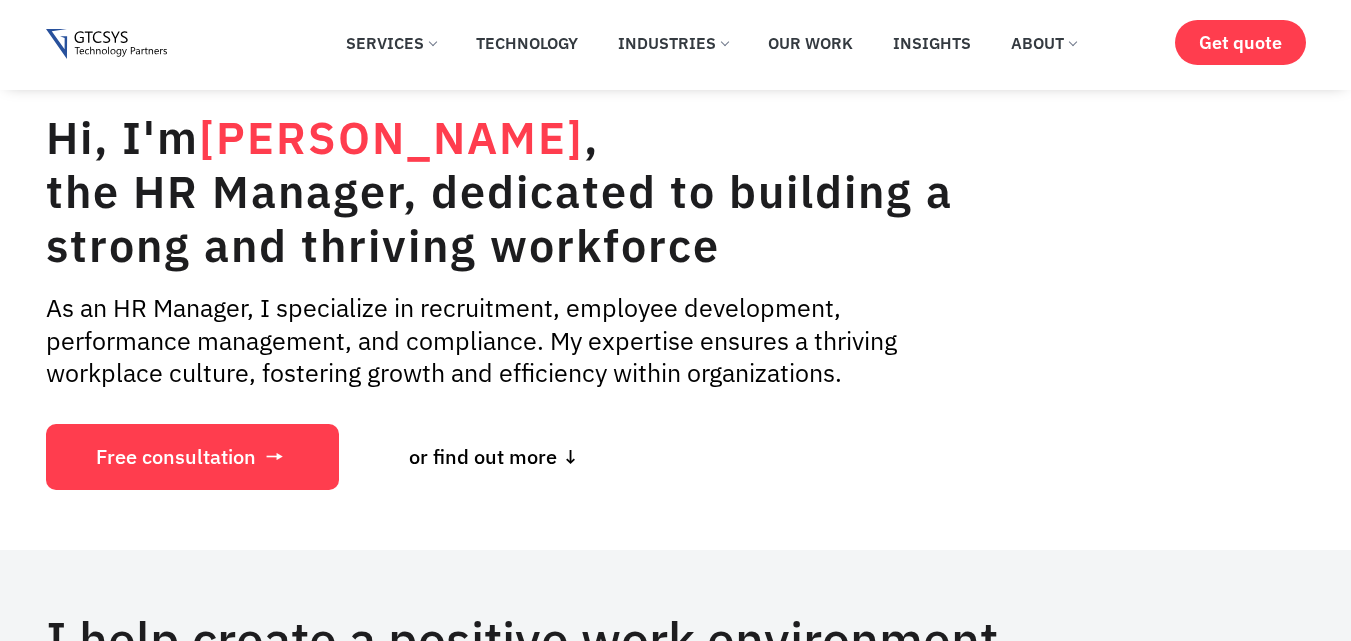 scroll, scrollTop: 1000, scrollLeft: 0, axis: vertical 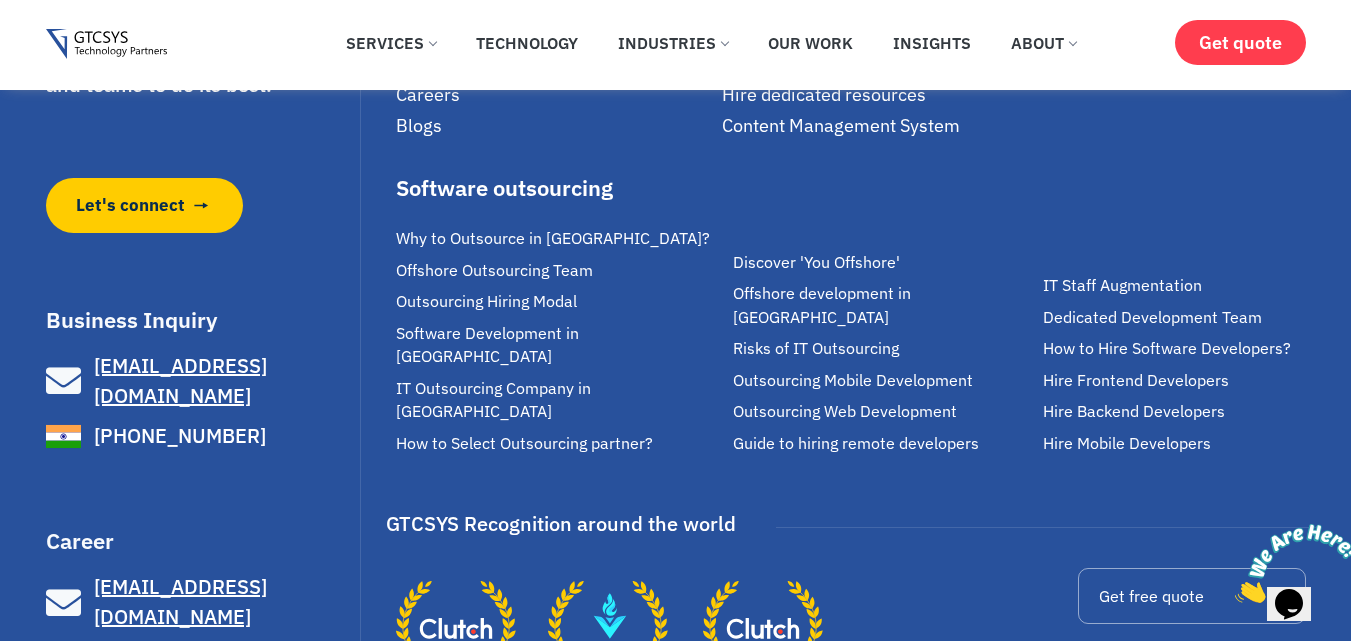 click on "Contact Us" at bounding box center [439, -1] 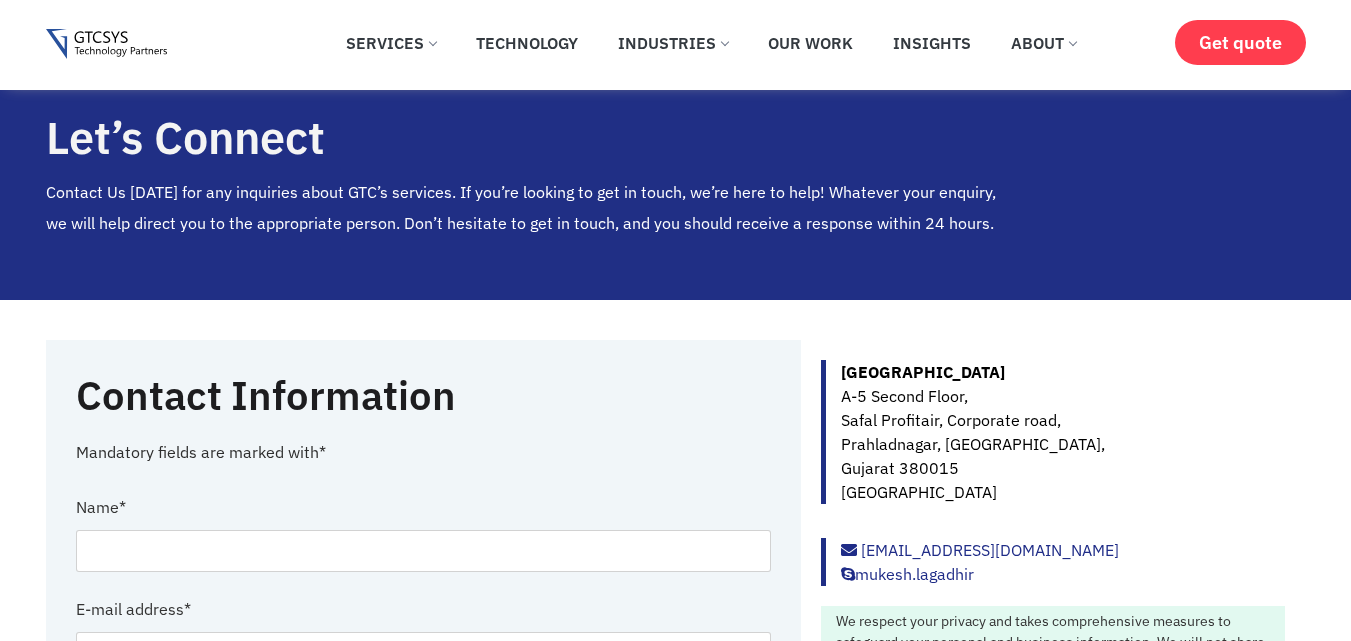 scroll, scrollTop: 600, scrollLeft: 0, axis: vertical 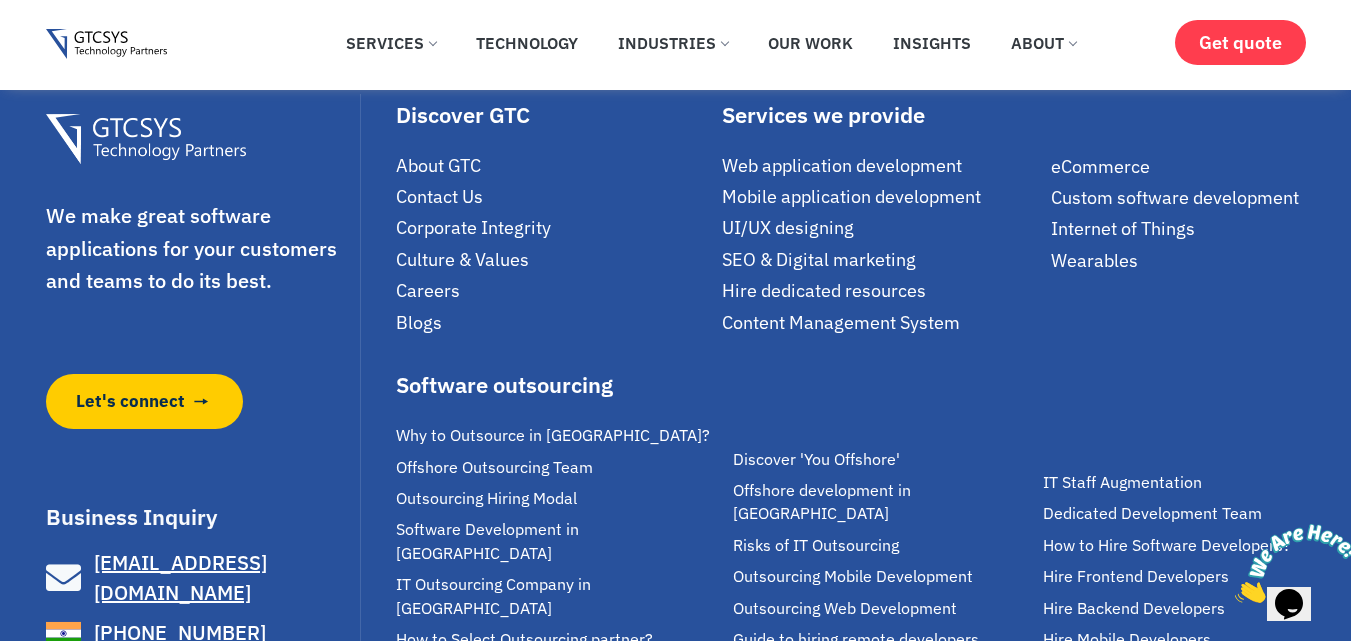 click on "Culture & Values" at bounding box center [462, 259] 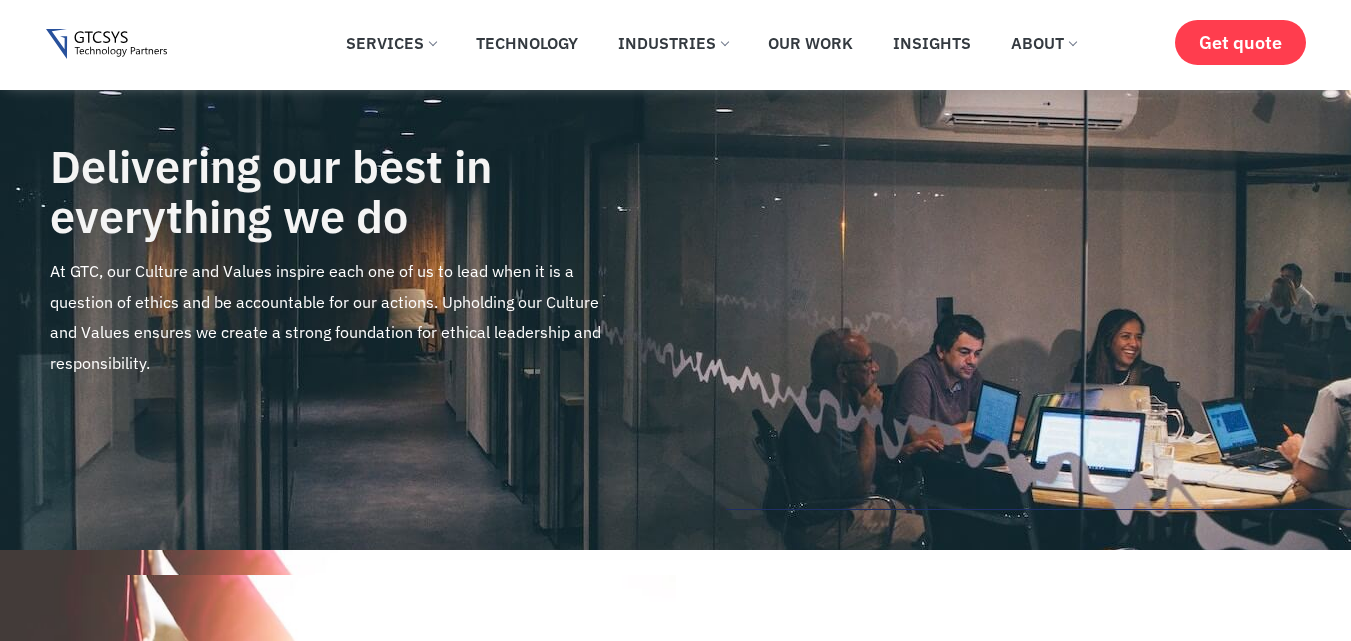scroll, scrollTop: 1291, scrollLeft: 0, axis: vertical 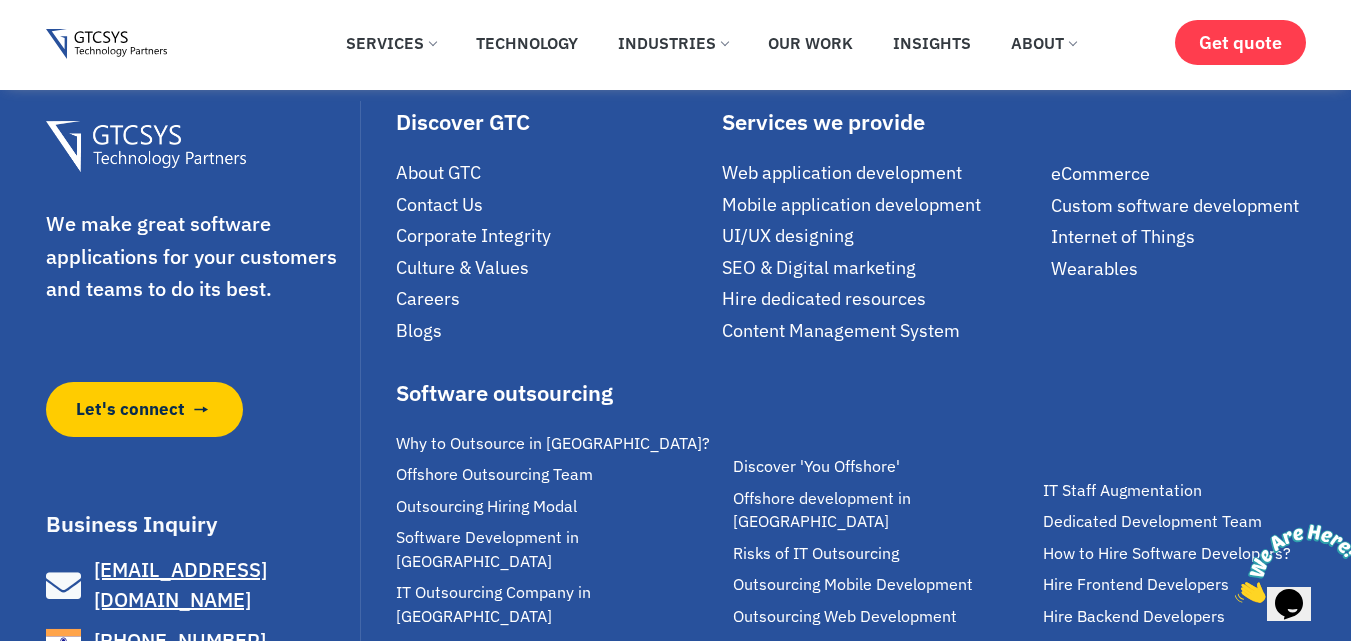 click on "About GTC" at bounding box center (438, 172) 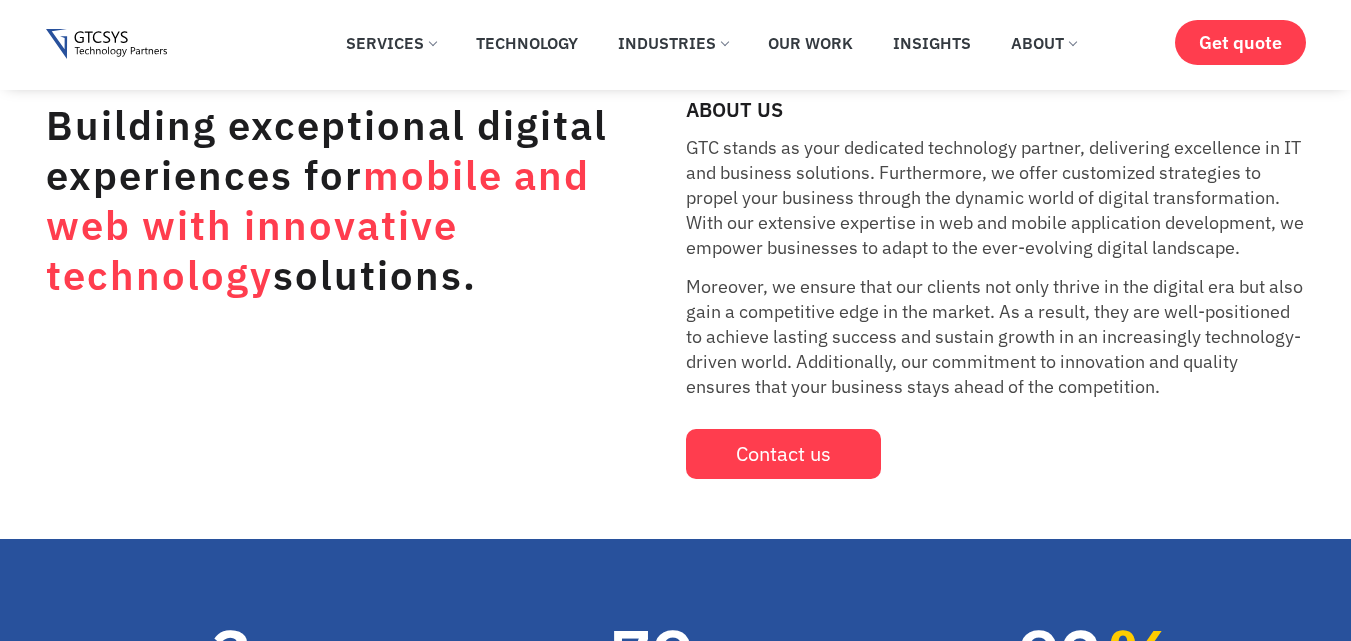 scroll, scrollTop: 1000, scrollLeft: 0, axis: vertical 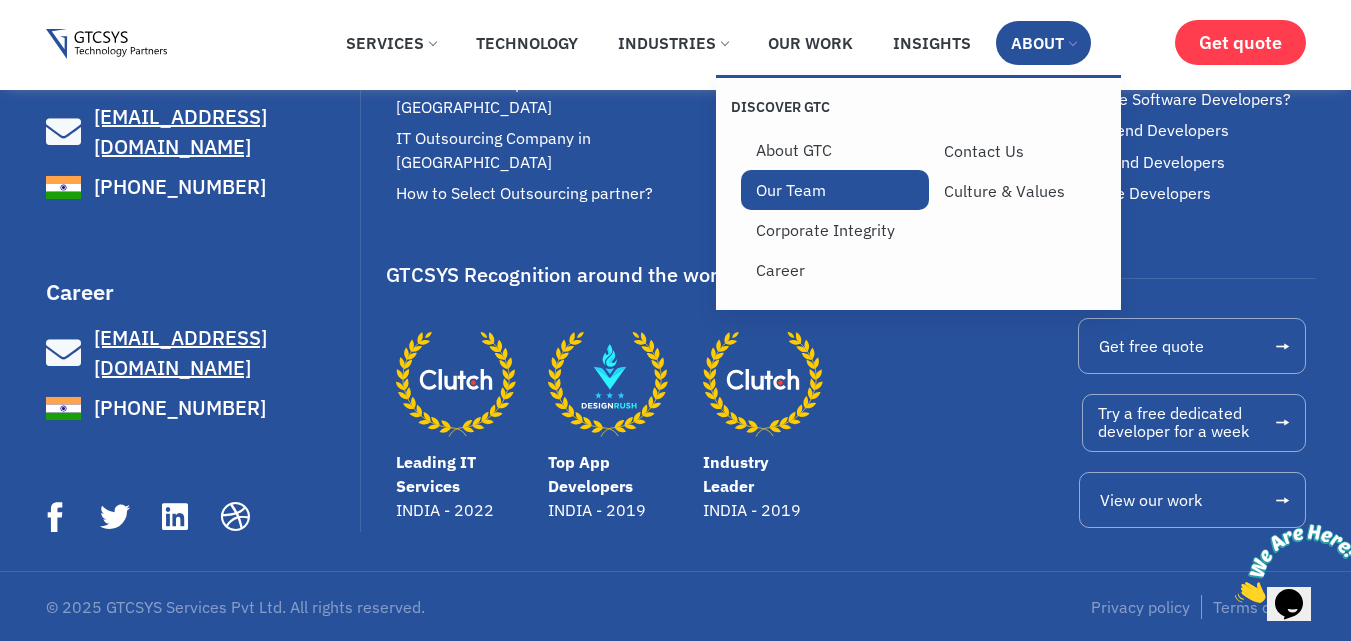 click on "Our Team" at bounding box center (835, 190) 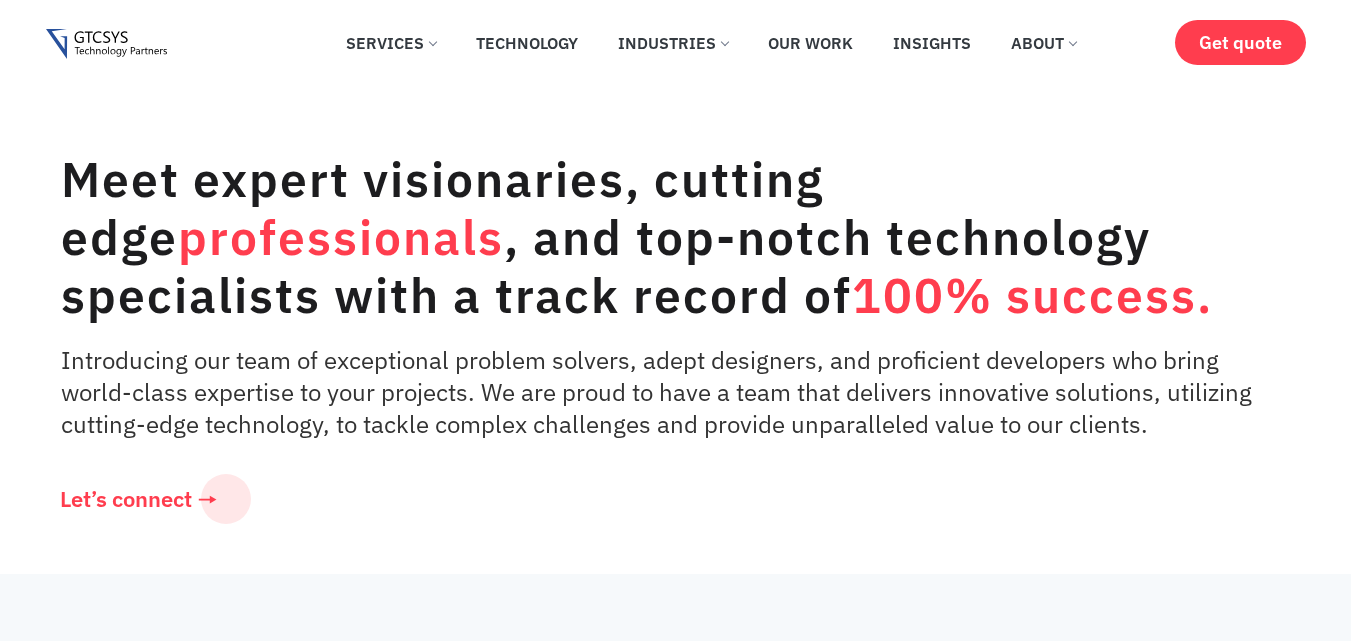 scroll, scrollTop: 400, scrollLeft: 0, axis: vertical 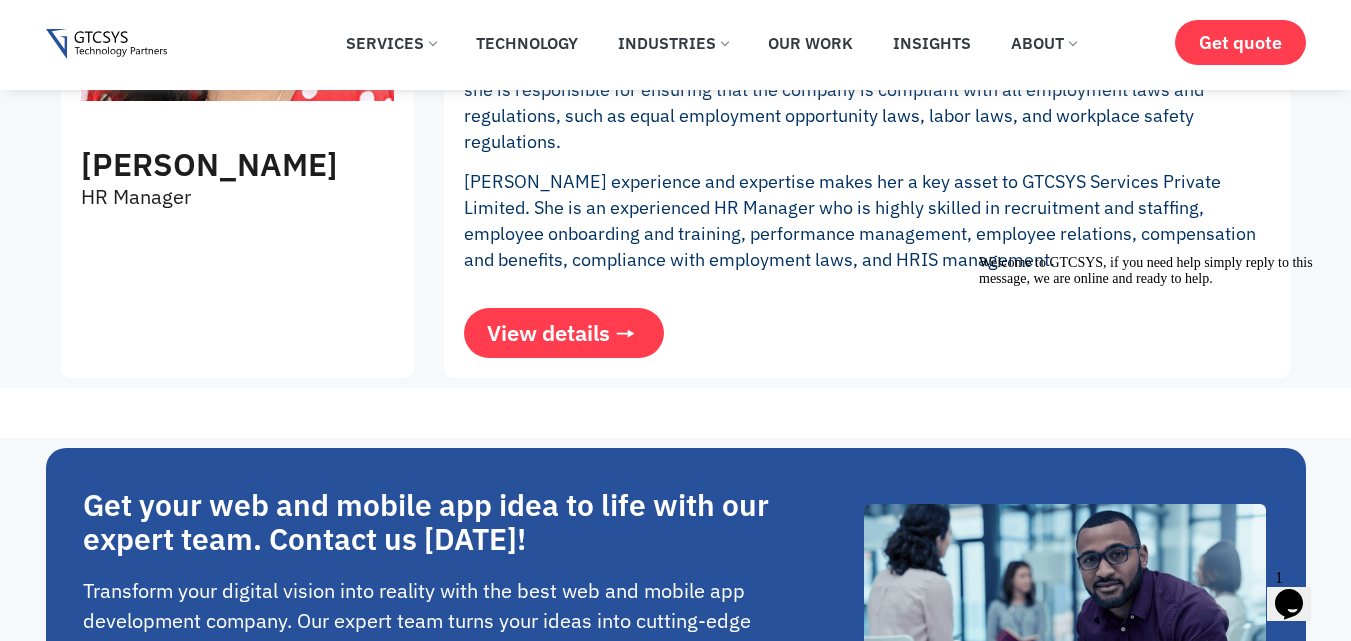 click on "View details" at bounding box center [548, 333] 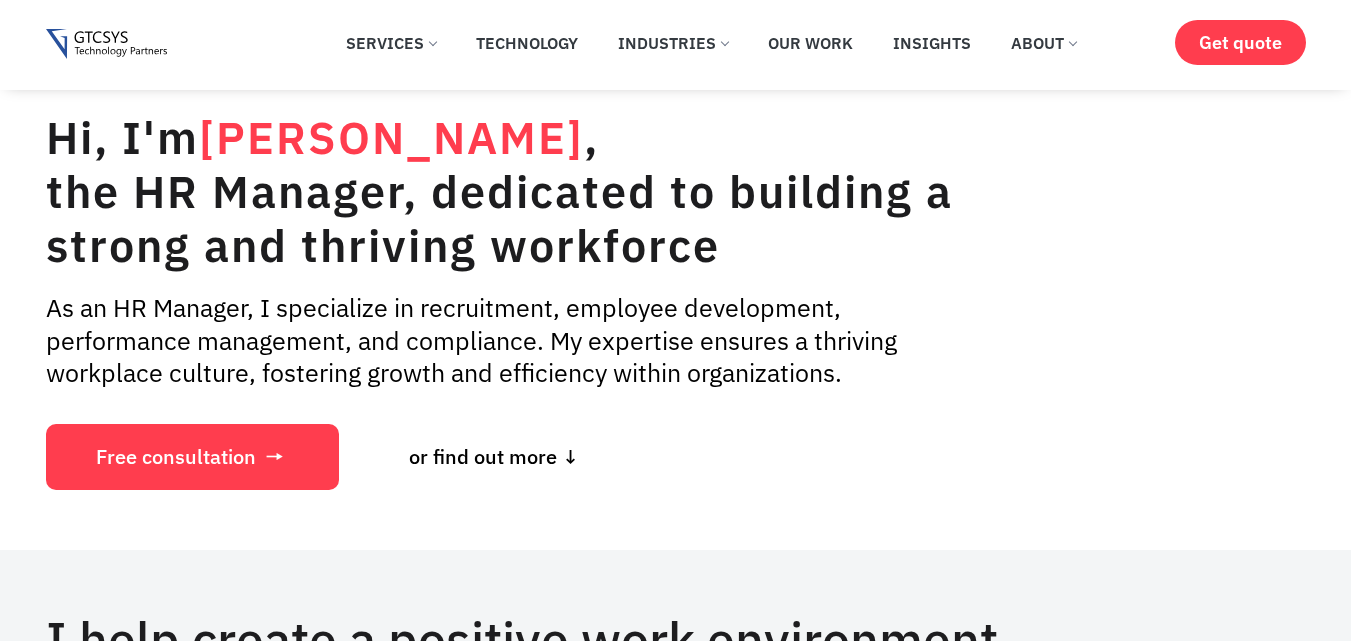 scroll, scrollTop: 0, scrollLeft: 0, axis: both 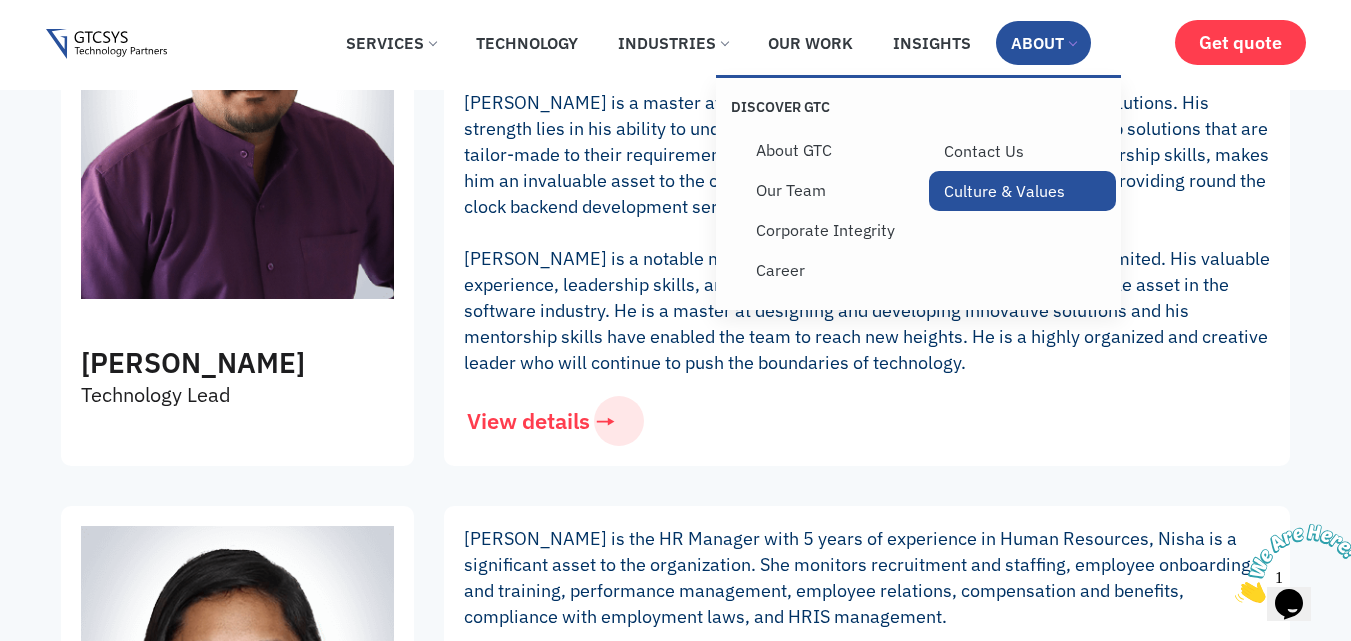 click on "Culture & Values" at bounding box center [1023, 191] 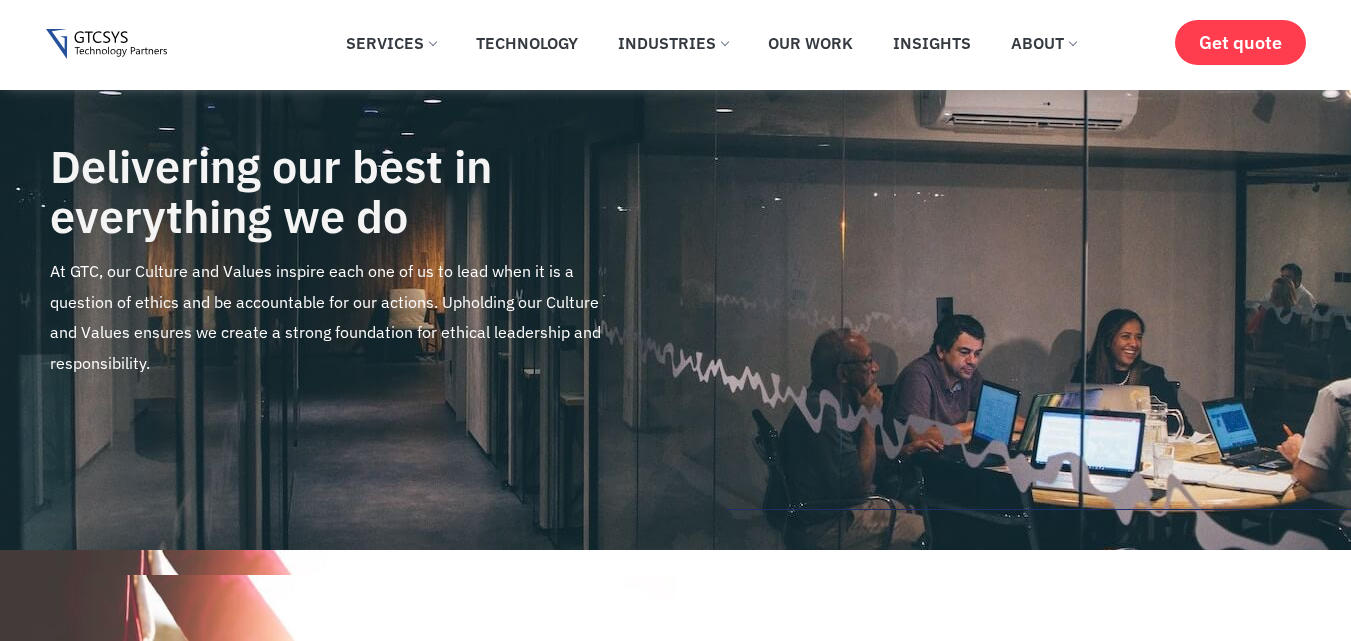 scroll, scrollTop: 1279, scrollLeft: 0, axis: vertical 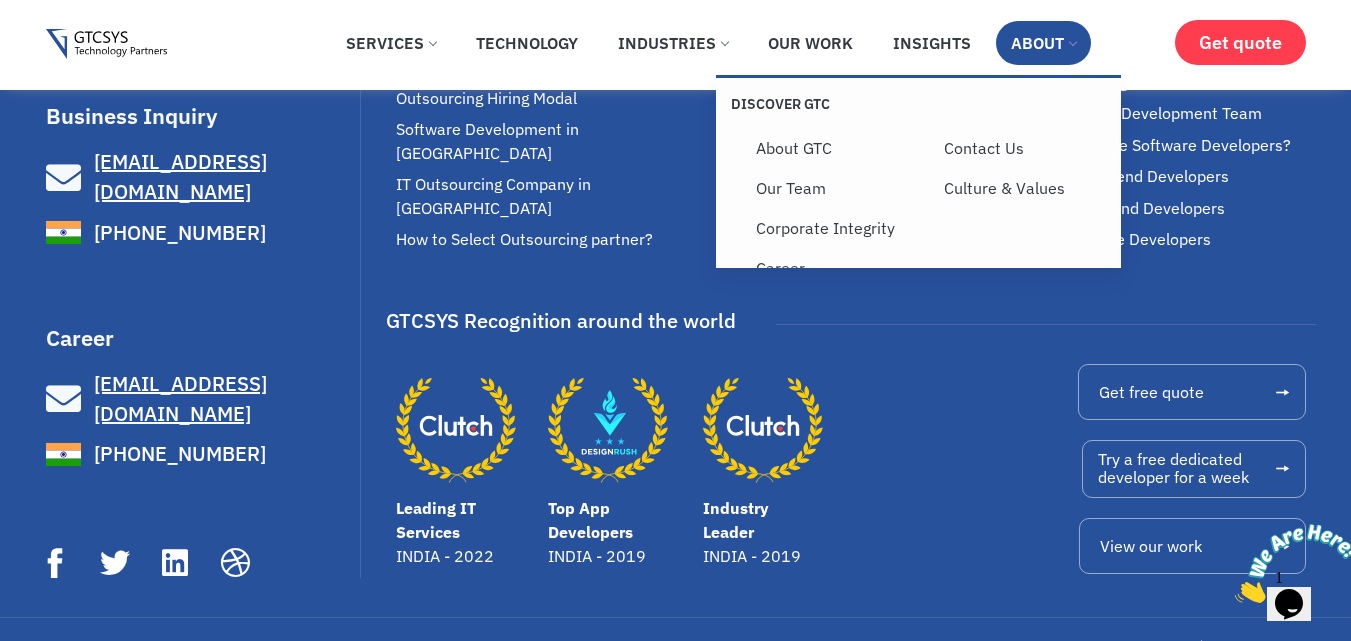 click on "About" at bounding box center (1043, 43) 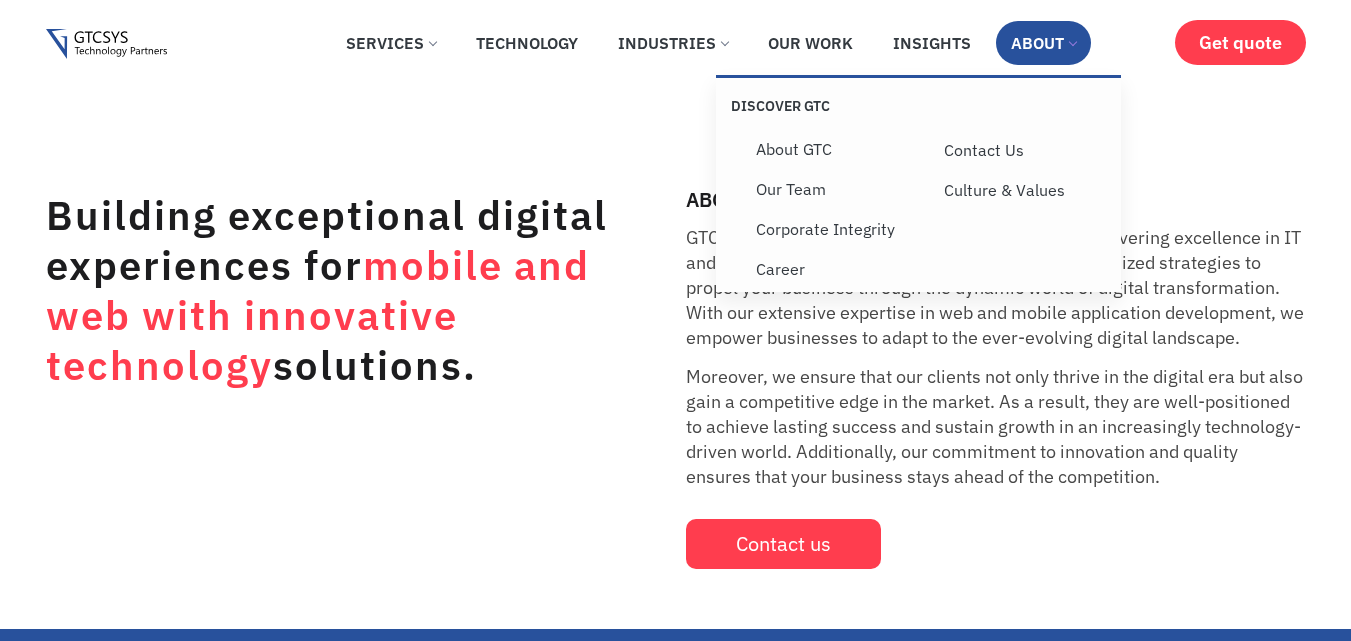 scroll, scrollTop: 0, scrollLeft: 0, axis: both 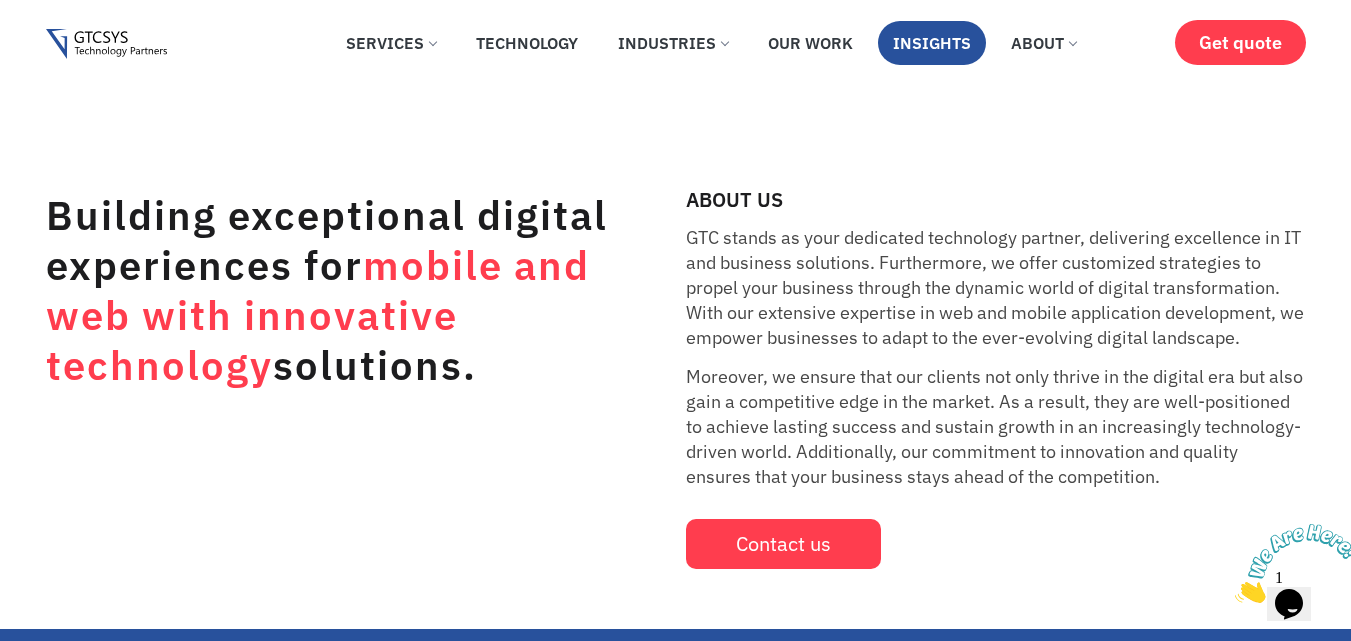 click on "Insights" at bounding box center [932, 43] 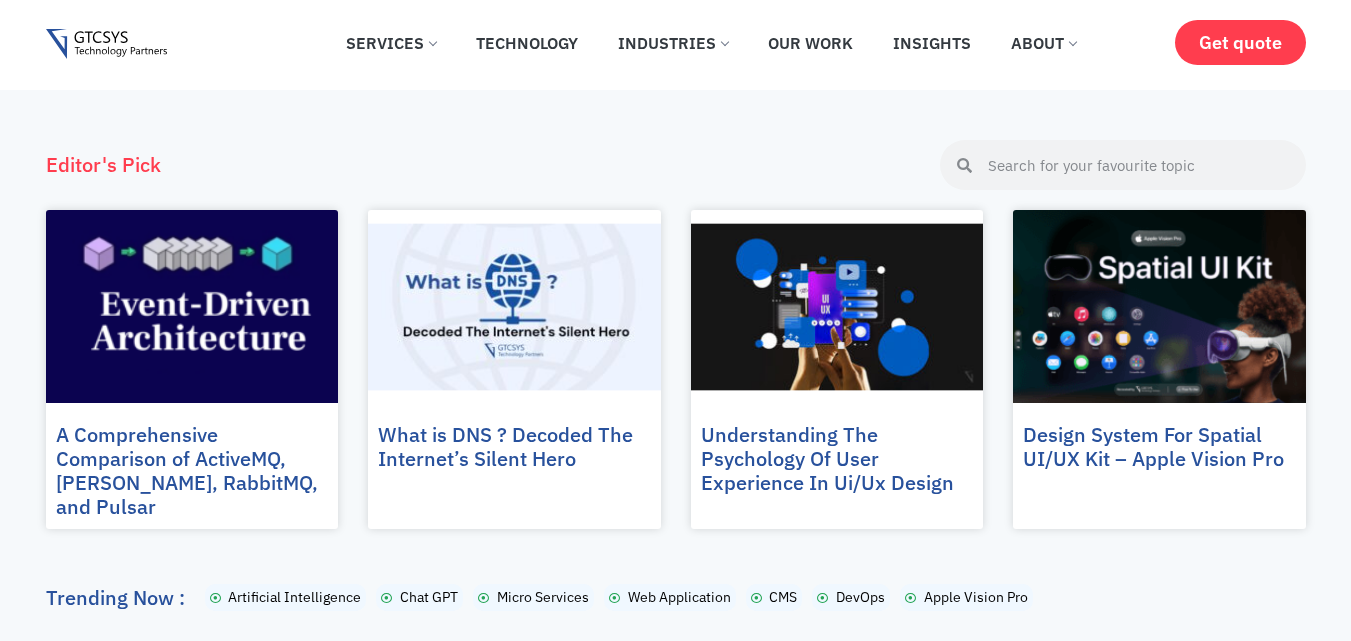 scroll, scrollTop: 500, scrollLeft: 0, axis: vertical 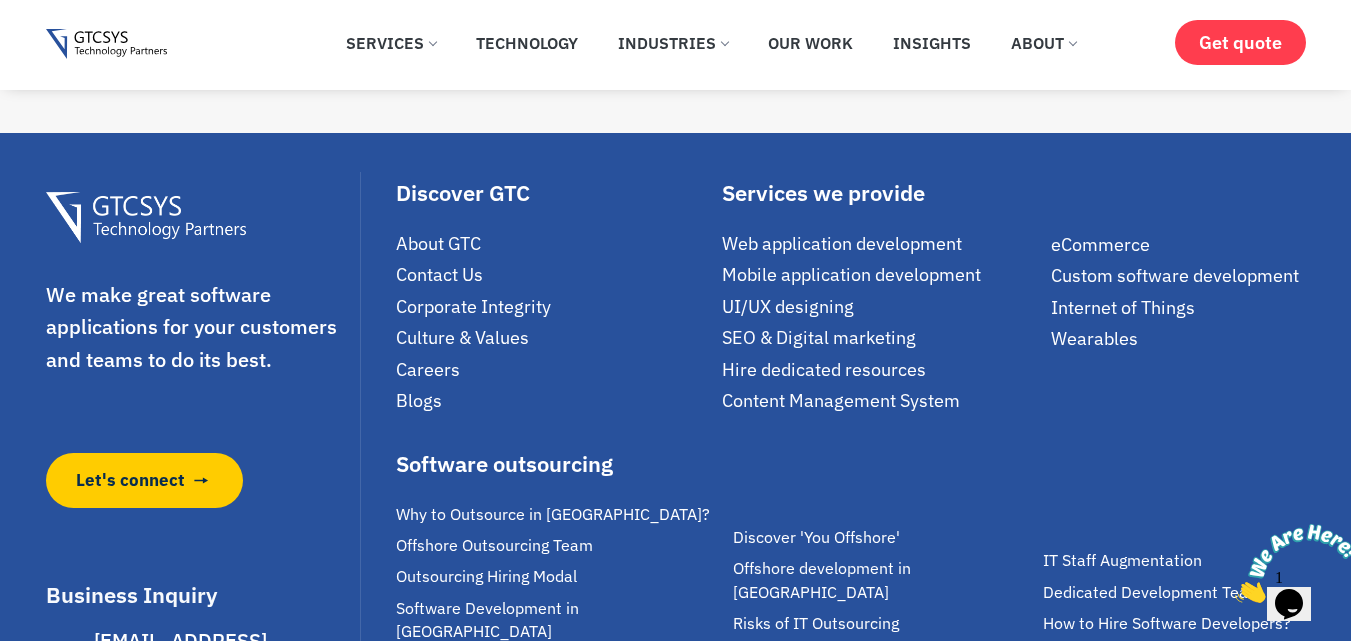 click on "Blogs" at bounding box center (419, 400) 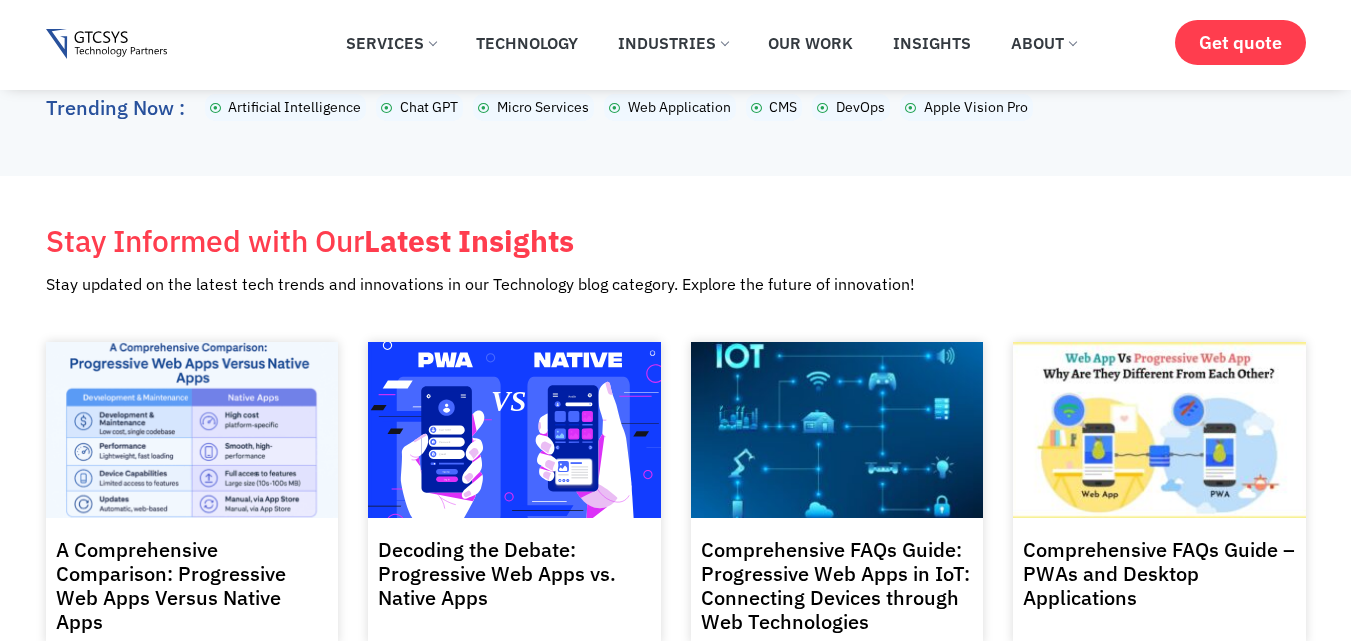 scroll, scrollTop: 0, scrollLeft: 0, axis: both 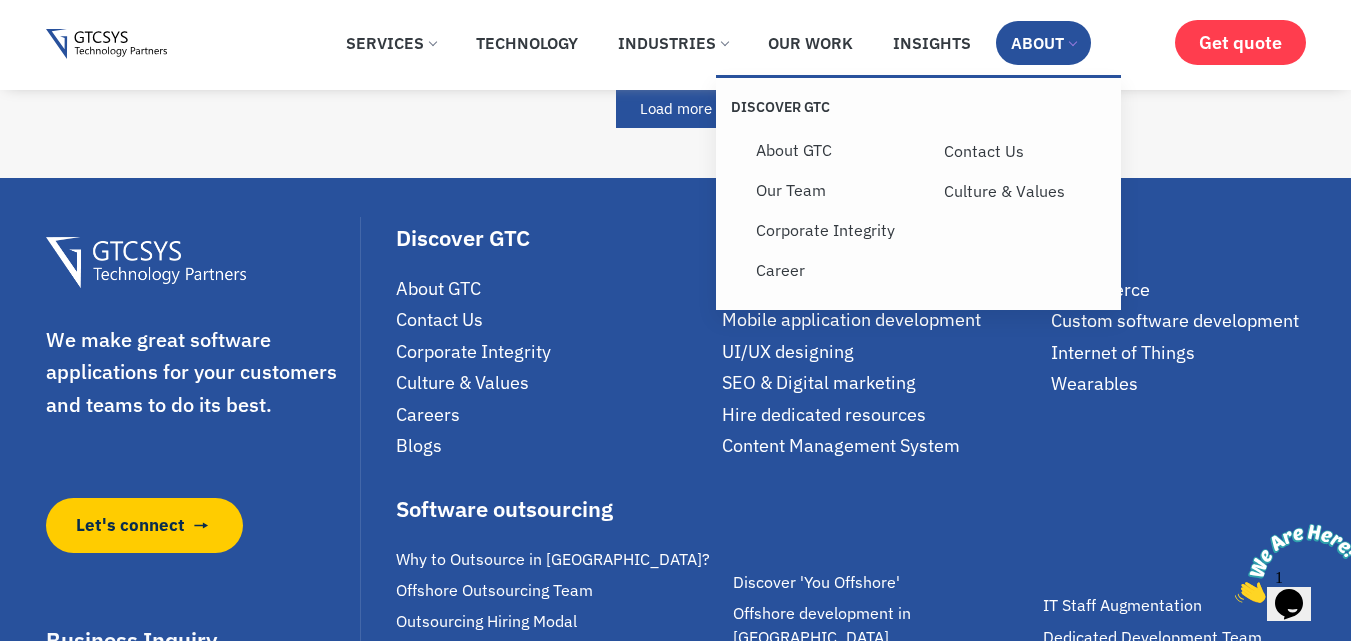 click on "About" at bounding box center (1043, 43) 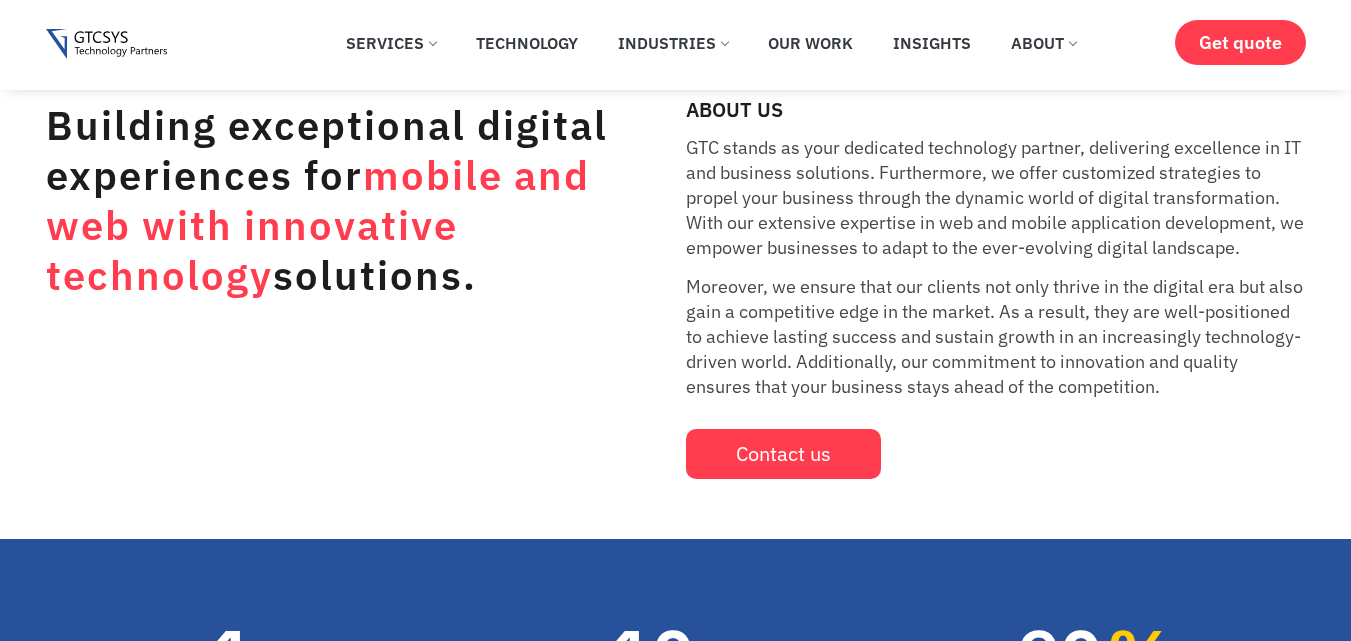 scroll, scrollTop: 500, scrollLeft: 0, axis: vertical 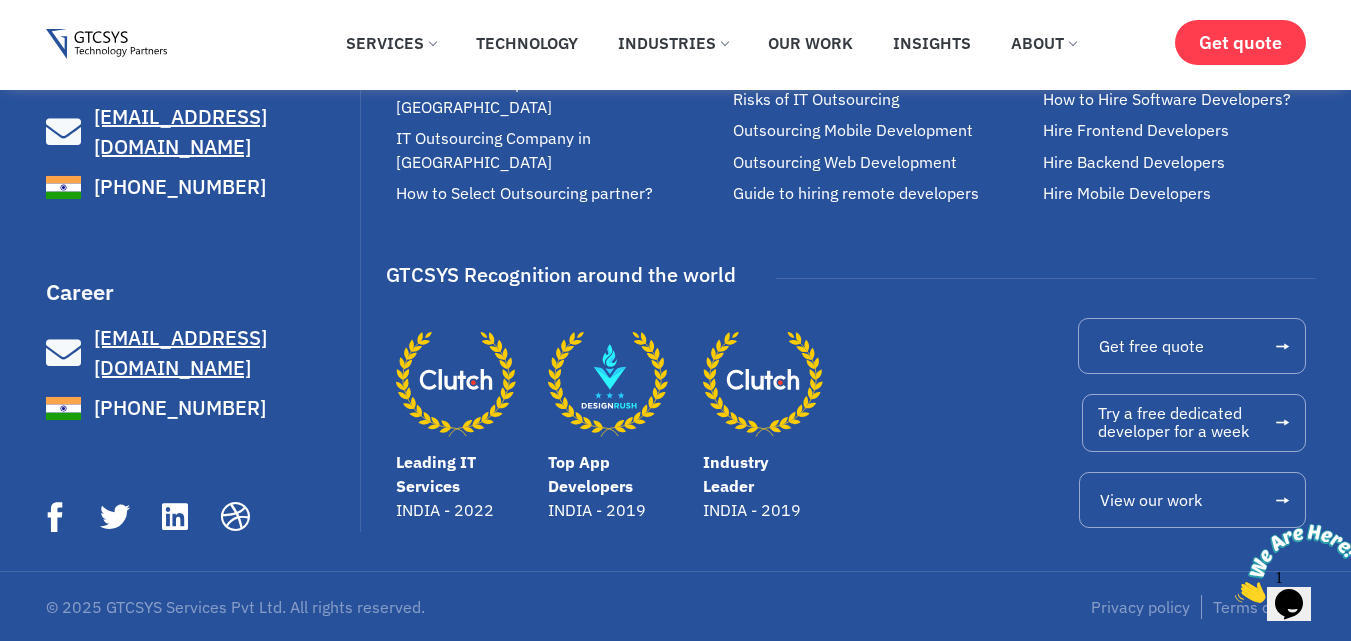 click on "Industries   we serve
Serving a diverse range of industries, we create IT and business solutions tailored to specific sector needs. Our experts have extensive experience in healthcare, finance, education, logistics, retail, and more. Understanding each industry's unique challenges allows us to develop innovative solutions that streamline processes, enhance efficiency, and drive growth. By leveraging cutting-edge technology and deep expertise, we empower businesses with software solutions that align with their objectives.
Energy & Utilities
See details" at bounding box center (675, -995) 